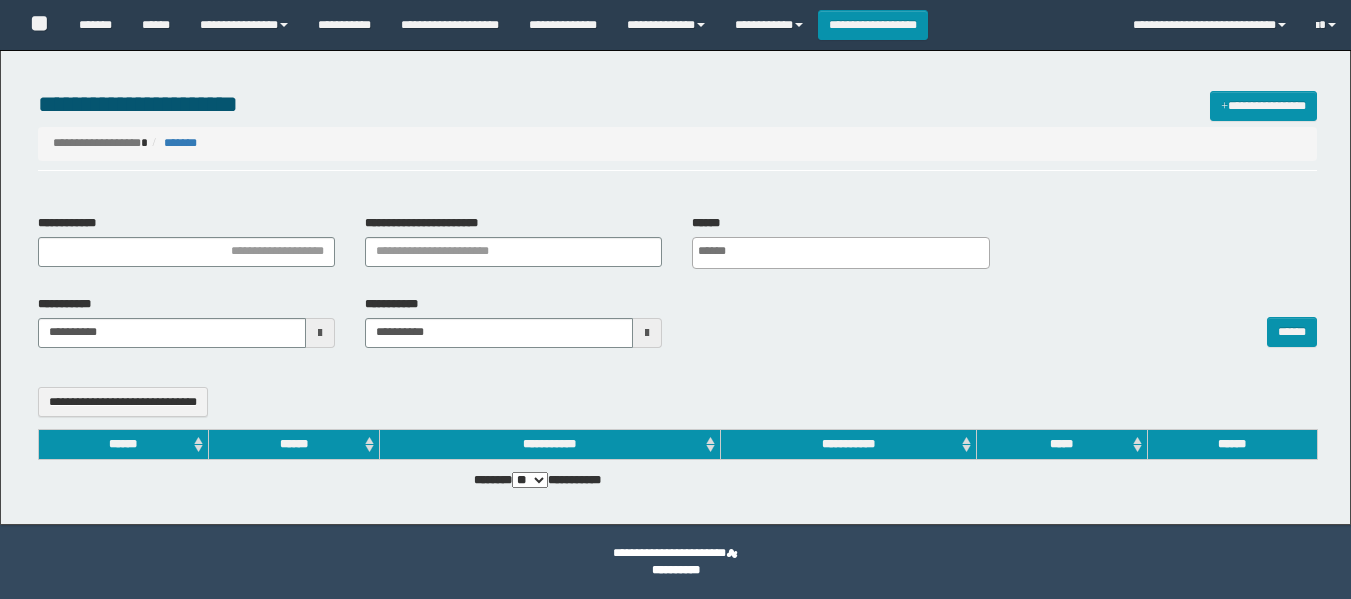 select 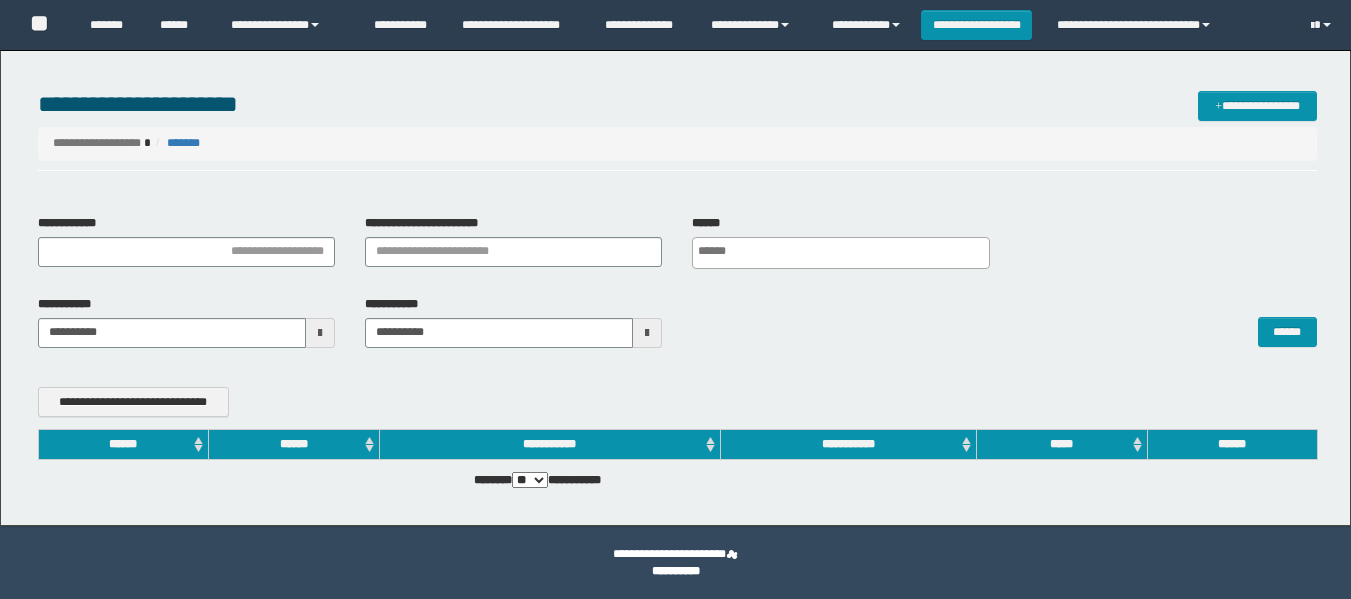scroll, scrollTop: 0, scrollLeft: 0, axis: both 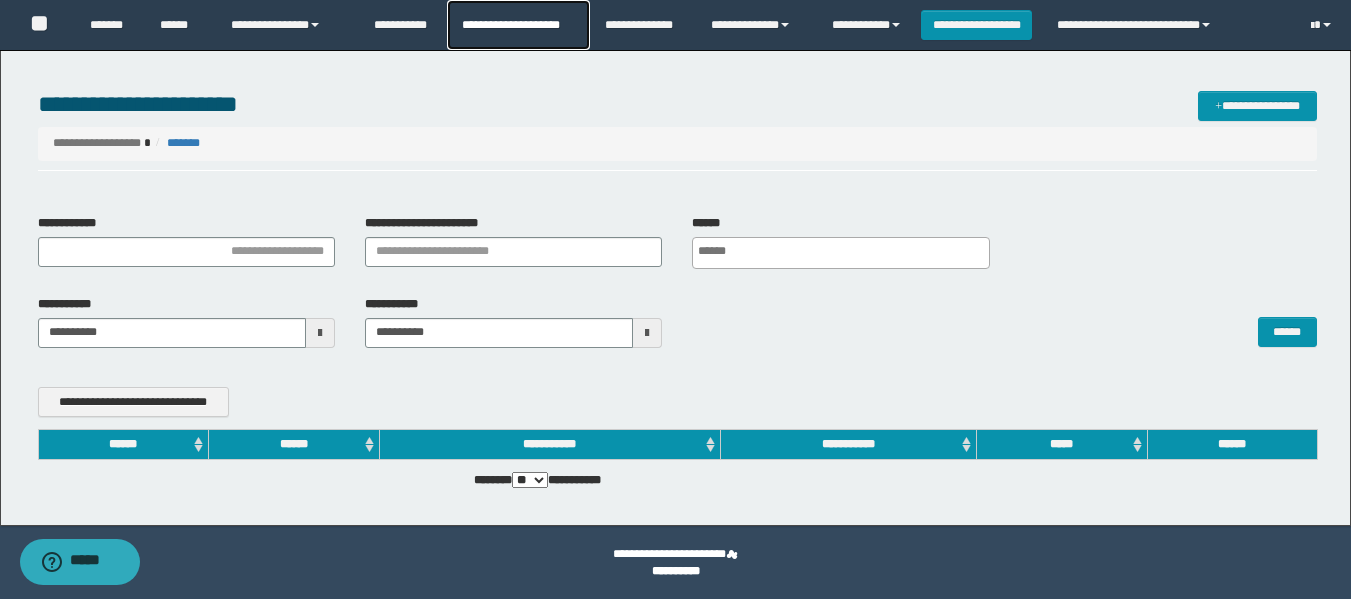 click on "**********" at bounding box center [518, 25] 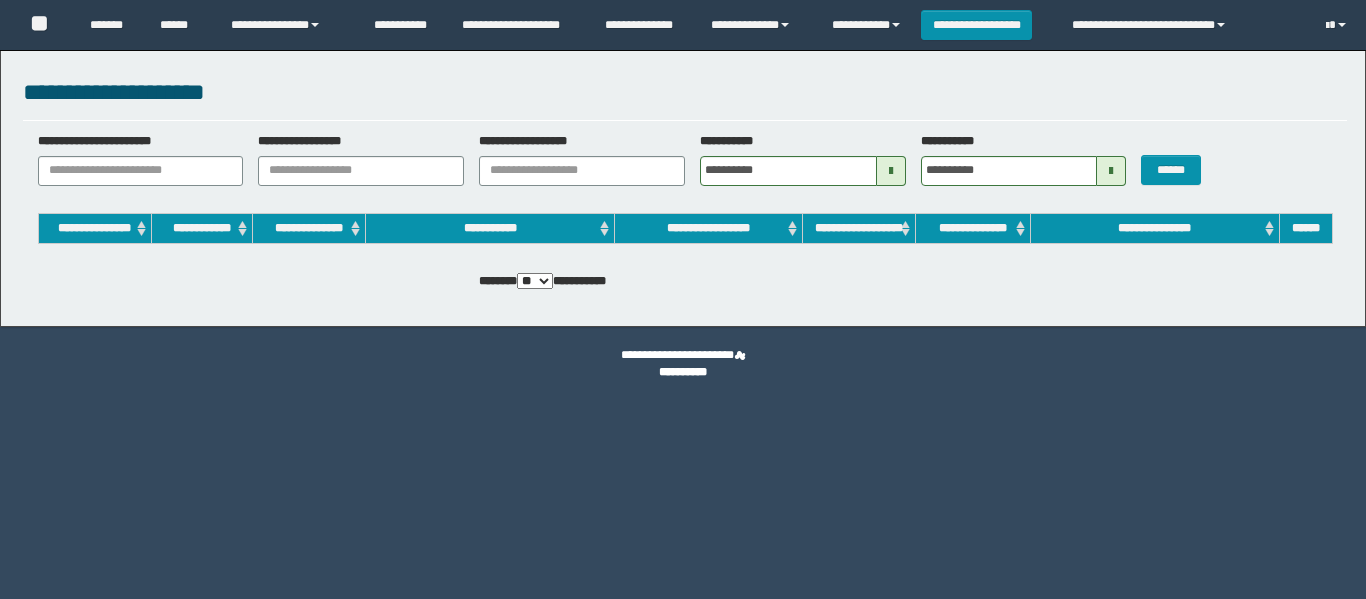 scroll, scrollTop: 0, scrollLeft: 0, axis: both 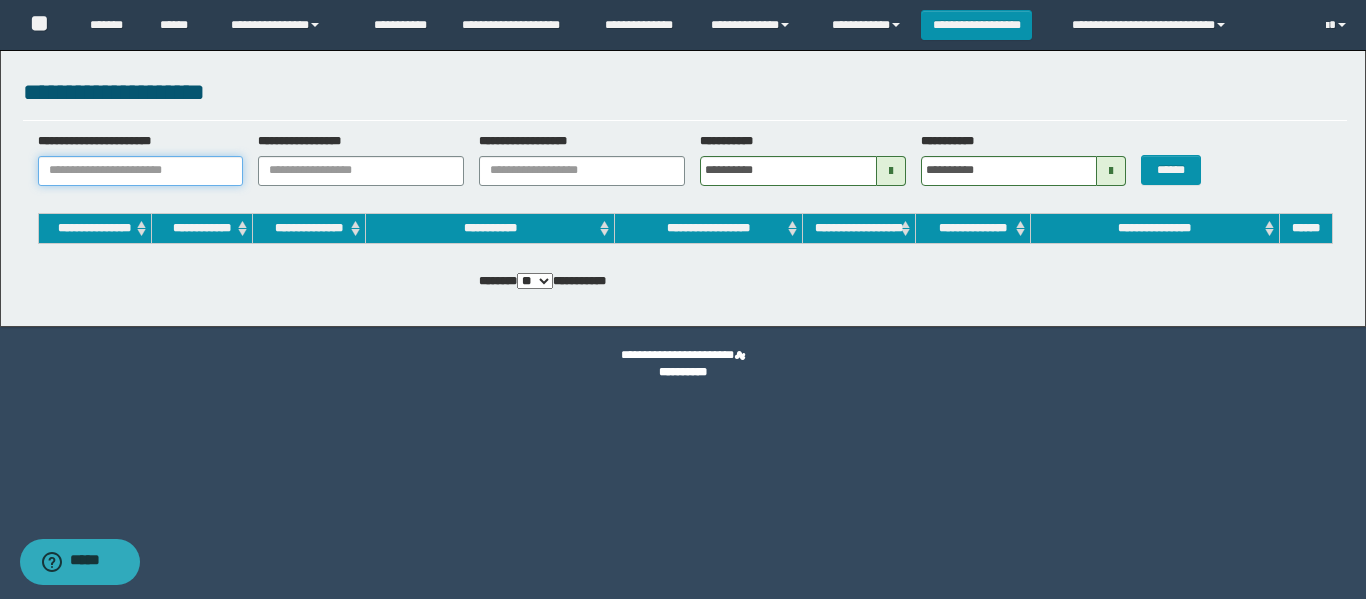 click on "**********" at bounding box center (141, 171) 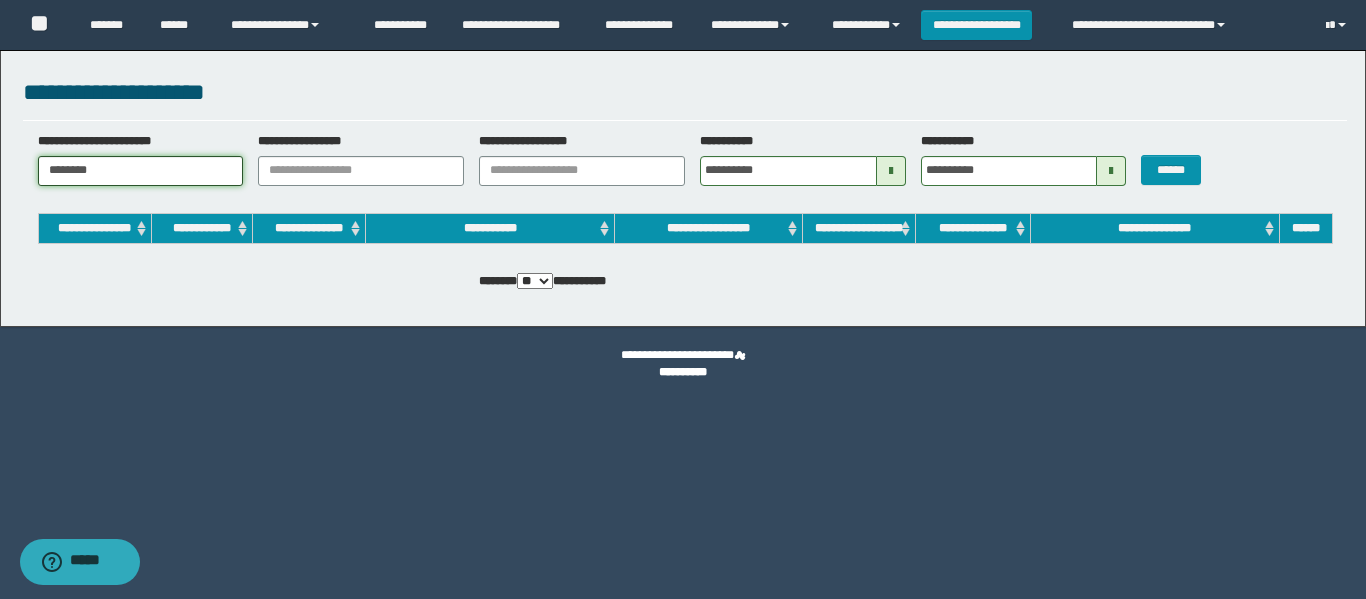type on "********" 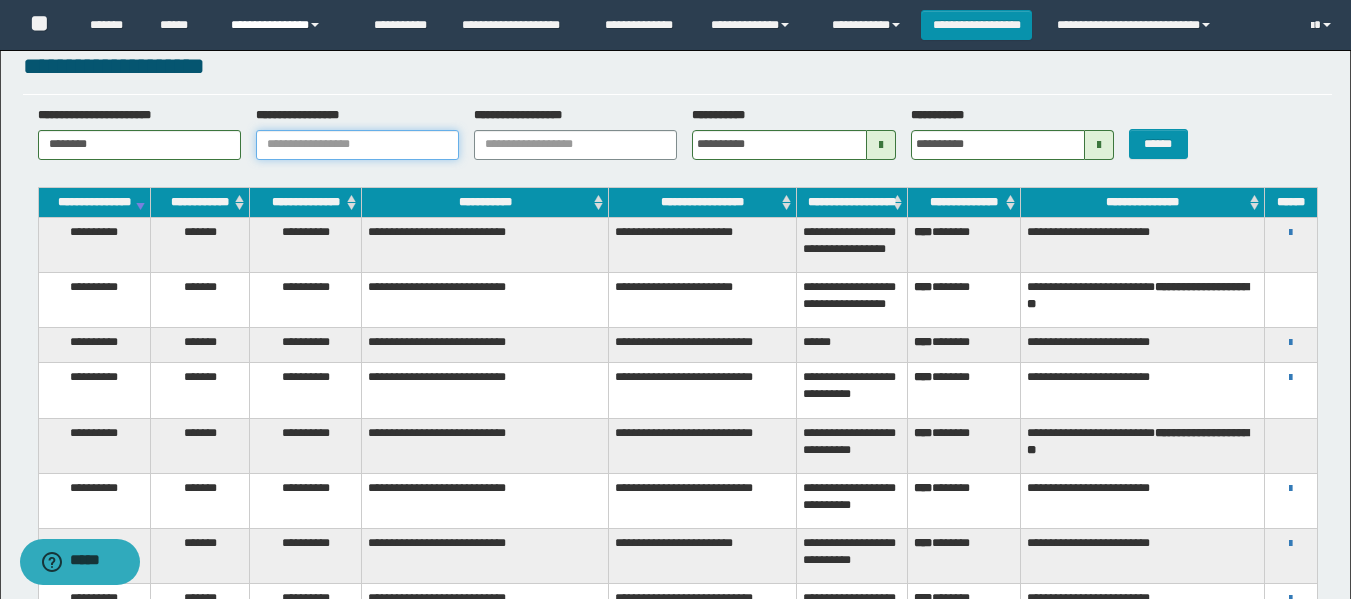 scroll, scrollTop: 0, scrollLeft: 0, axis: both 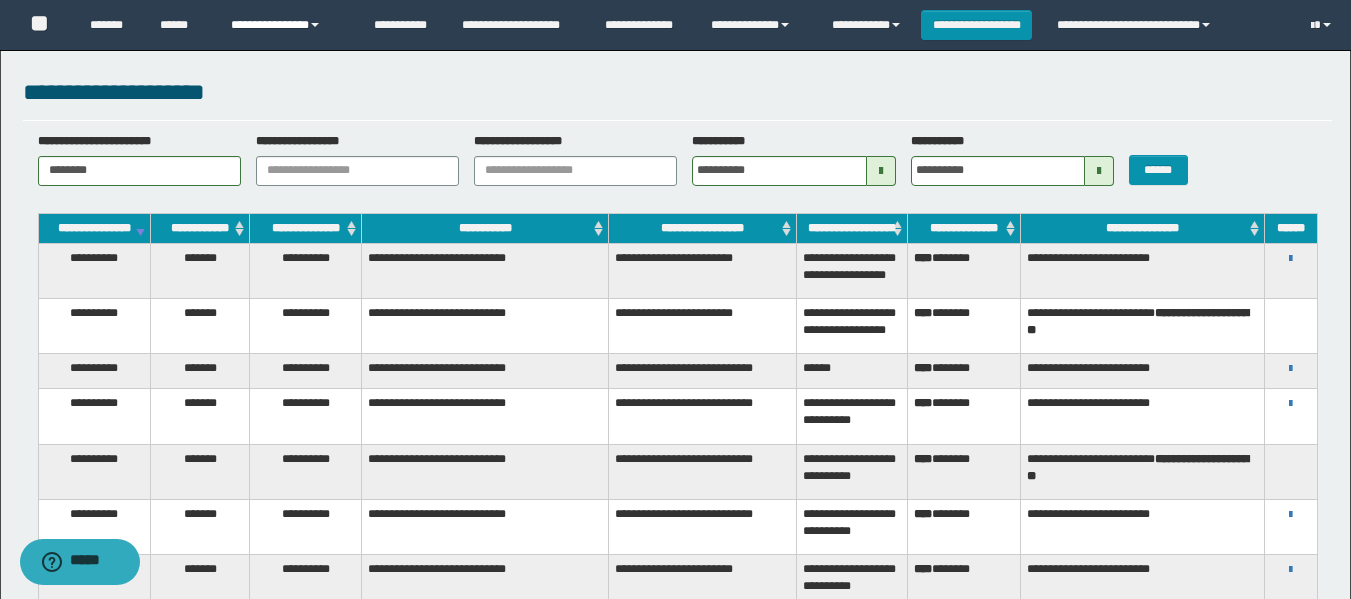 click on "**********" at bounding box center [287, 25] 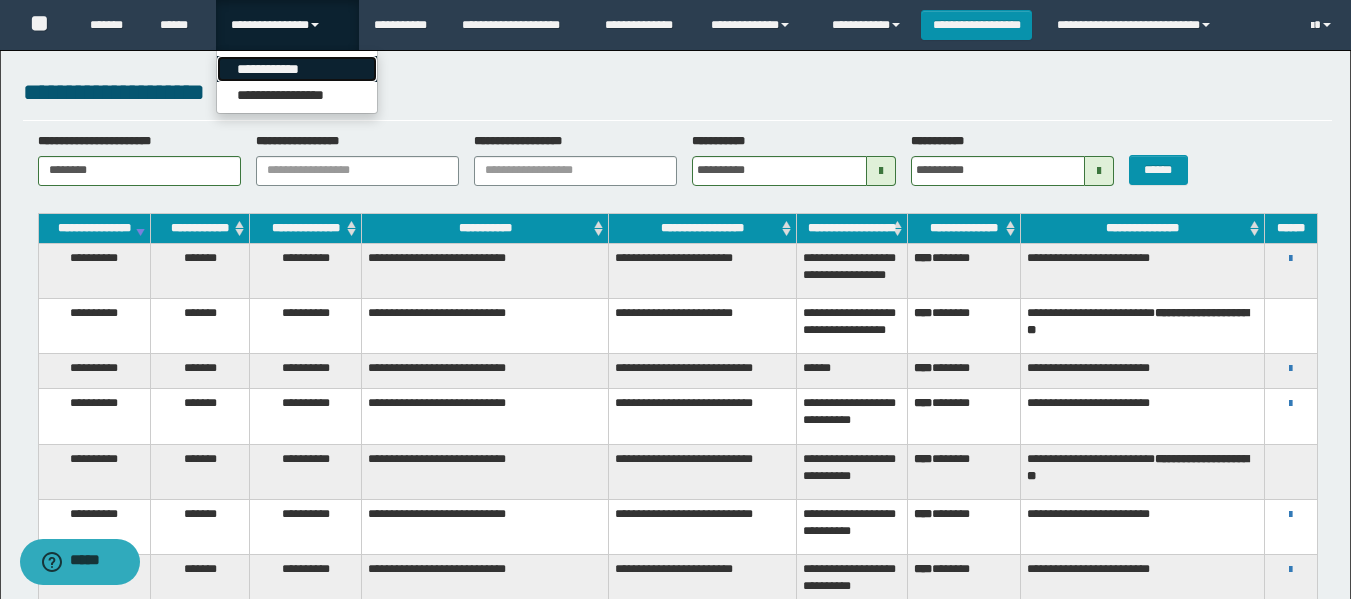 click on "**********" at bounding box center [297, 69] 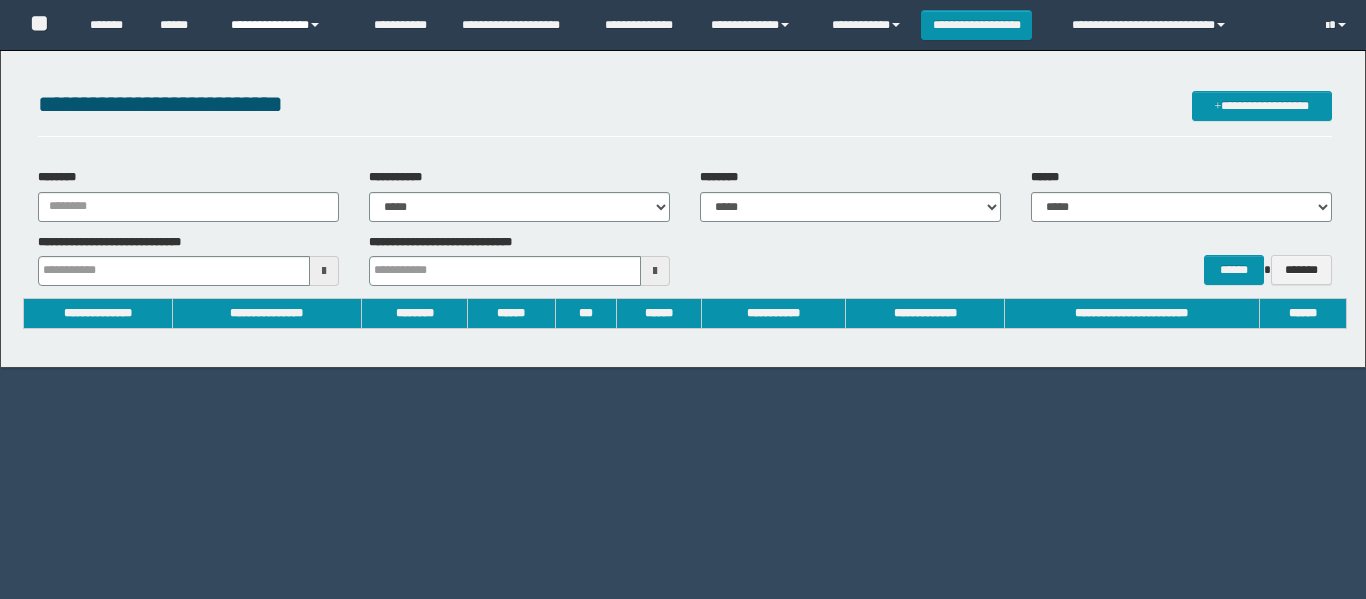 scroll, scrollTop: 0, scrollLeft: 0, axis: both 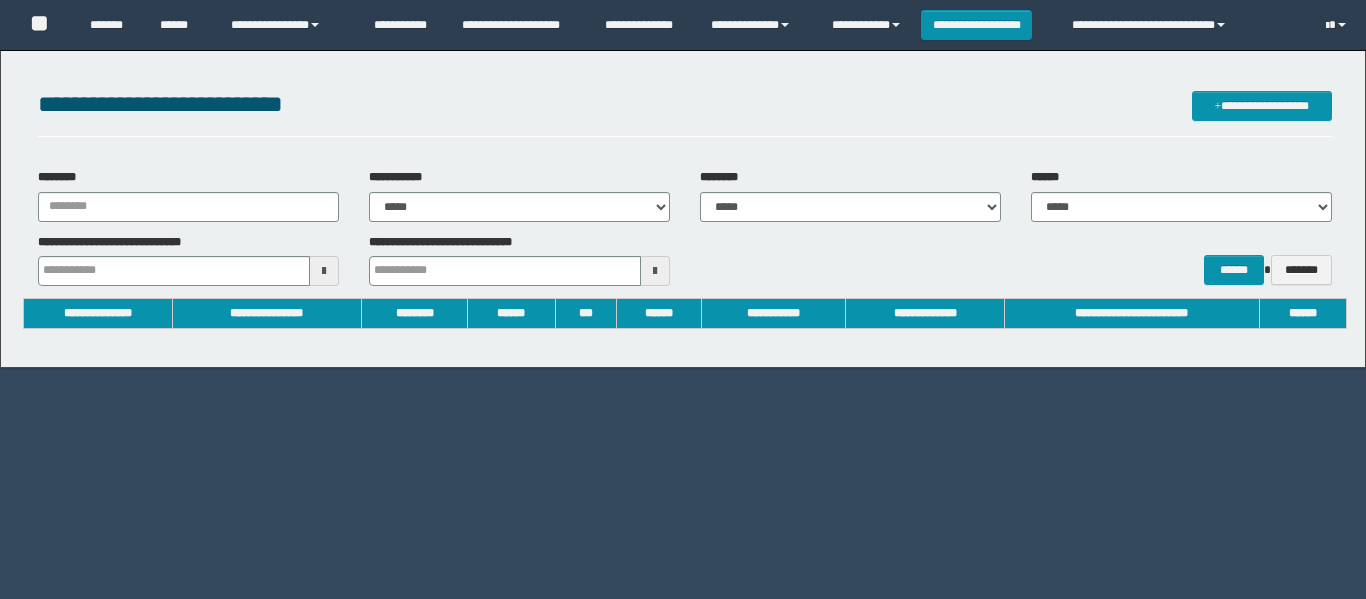 type on "**********" 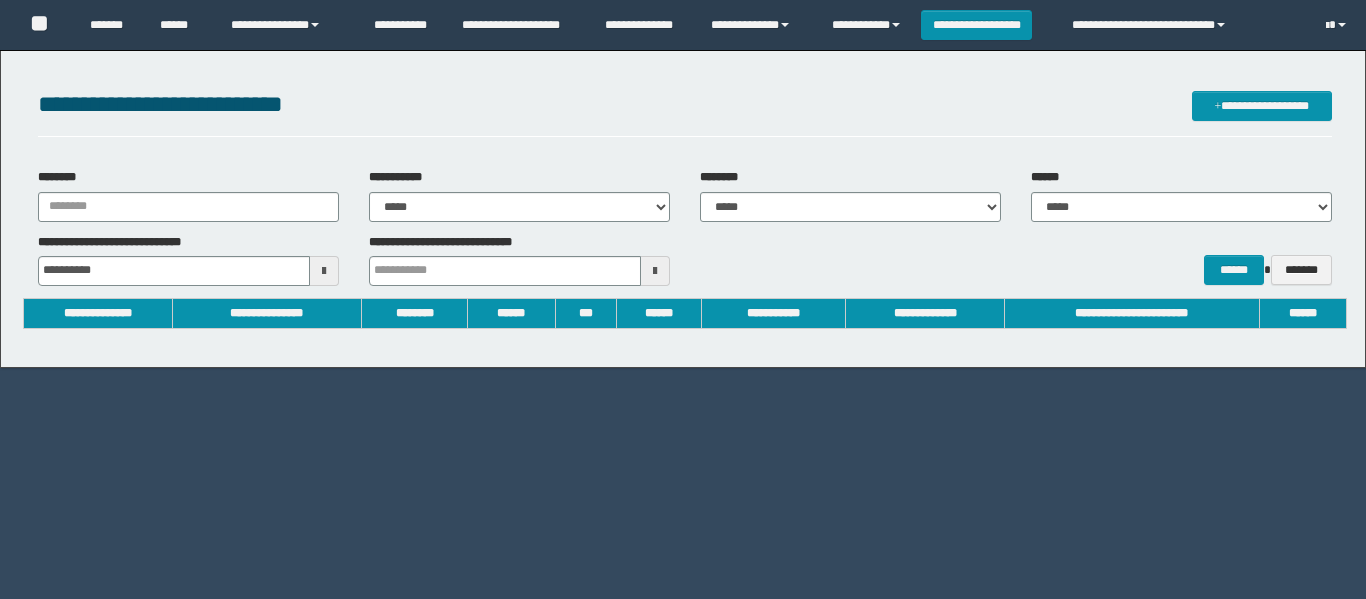 type on "**********" 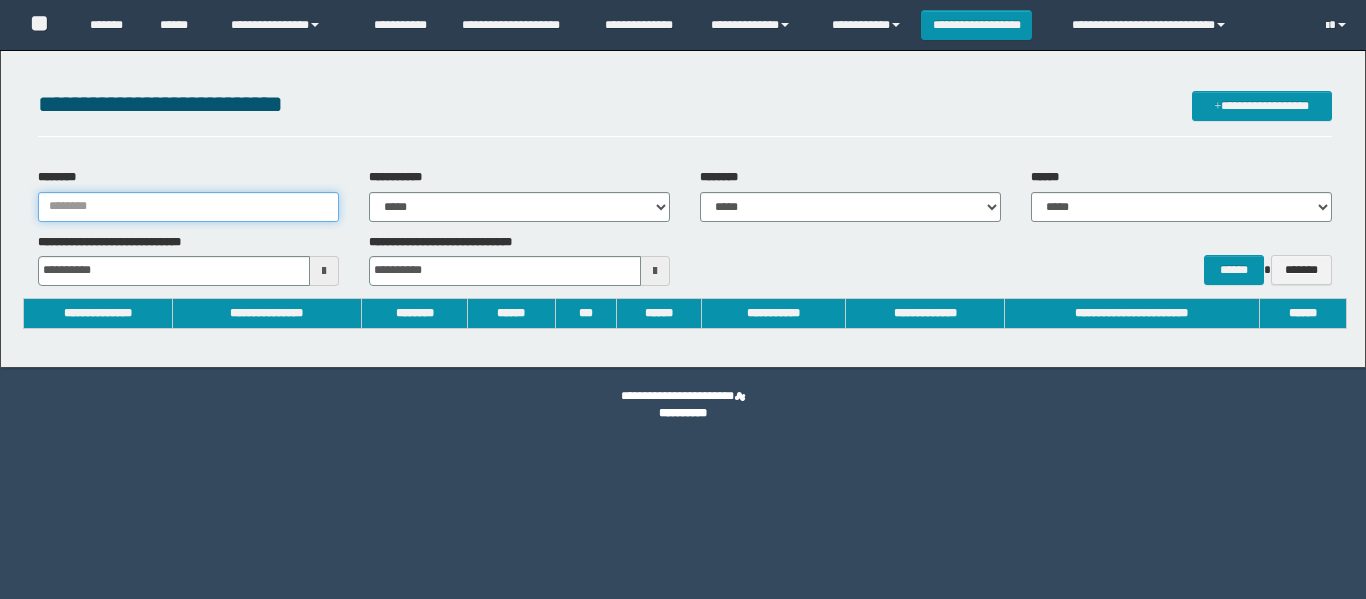 click on "********" at bounding box center (188, 207) 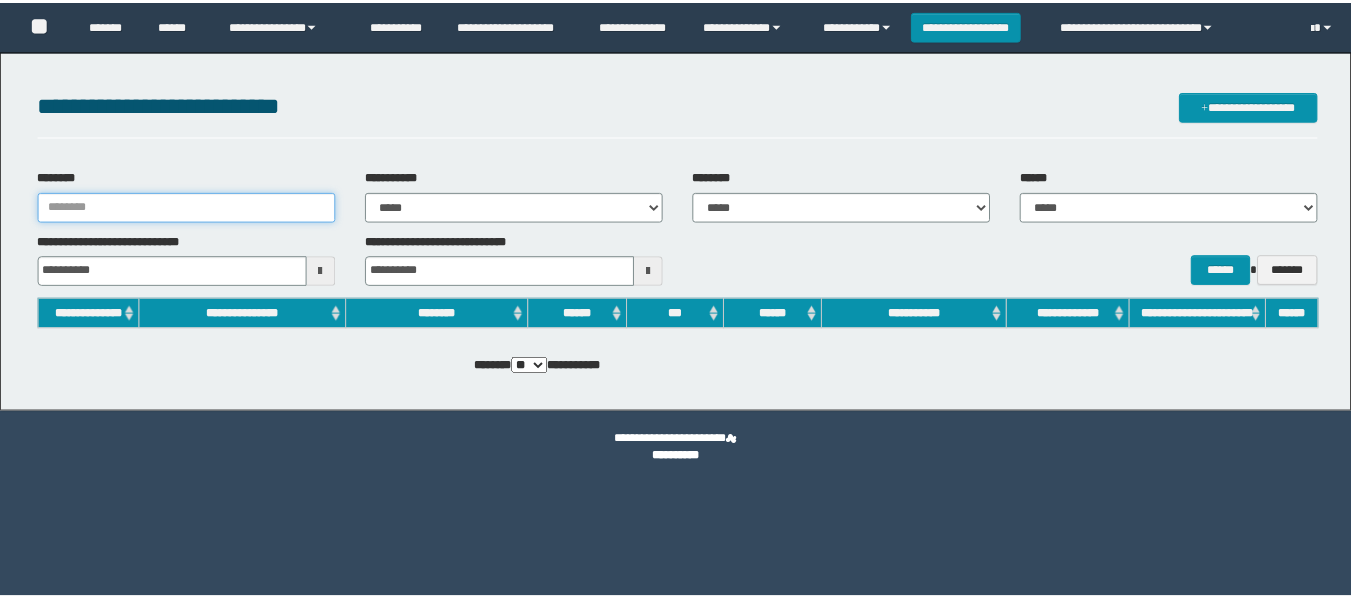 scroll, scrollTop: 0, scrollLeft: 0, axis: both 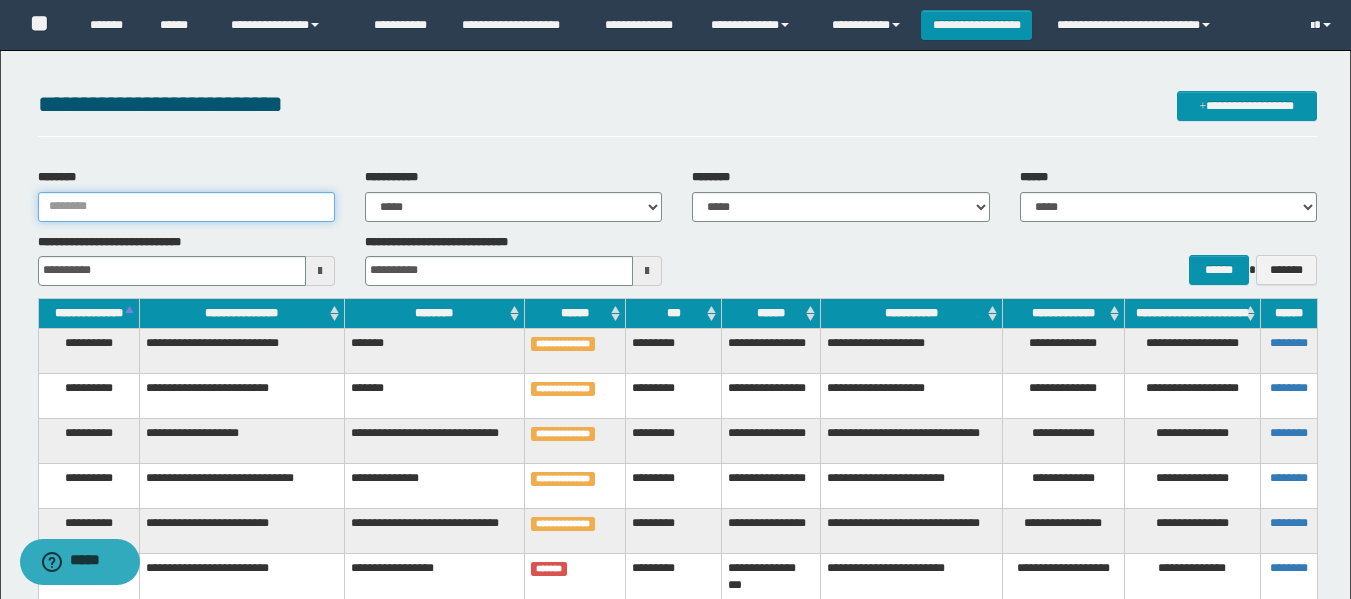 paste on "********" 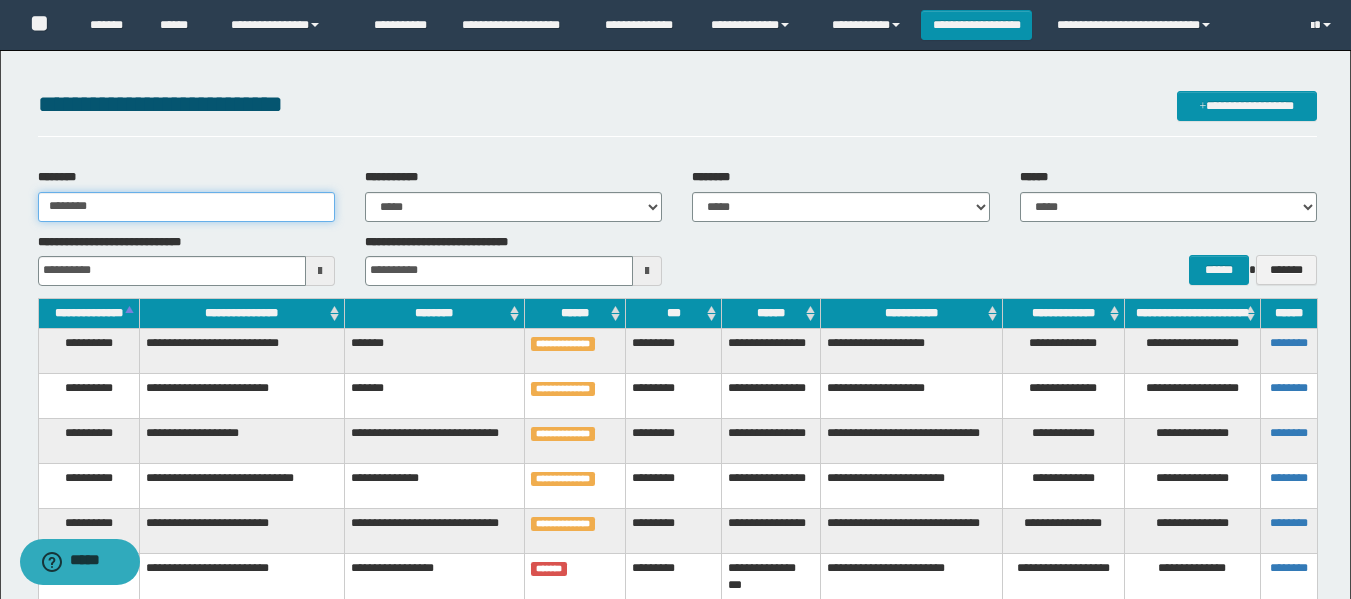 type 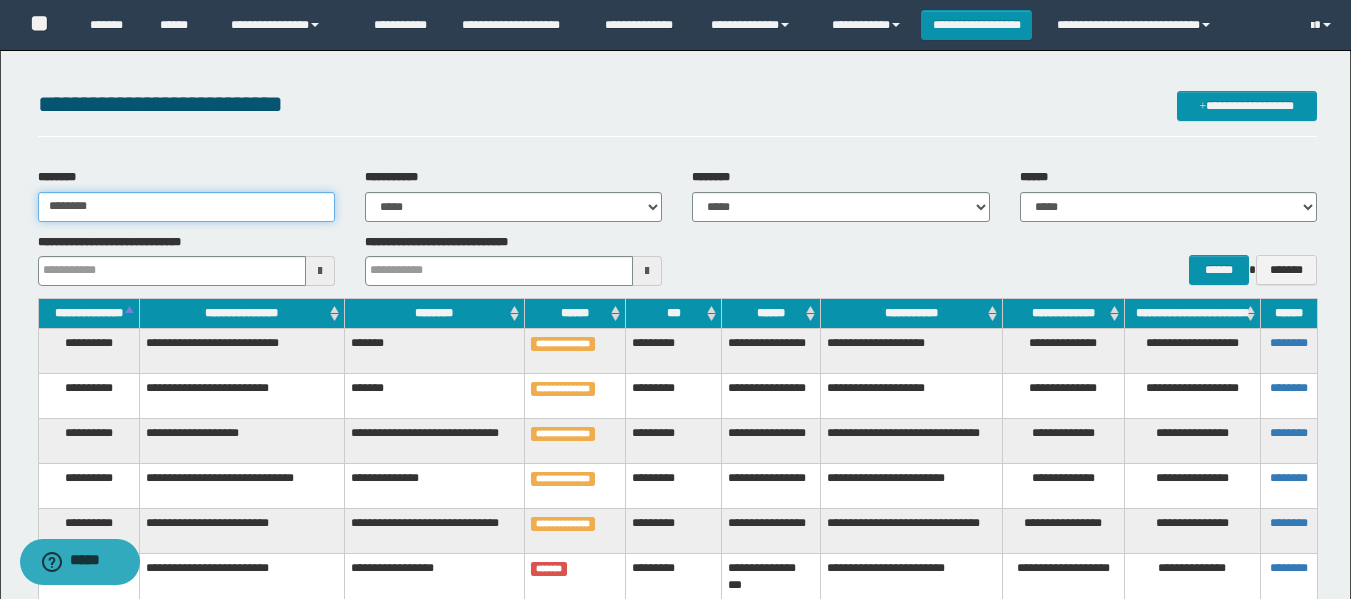 type 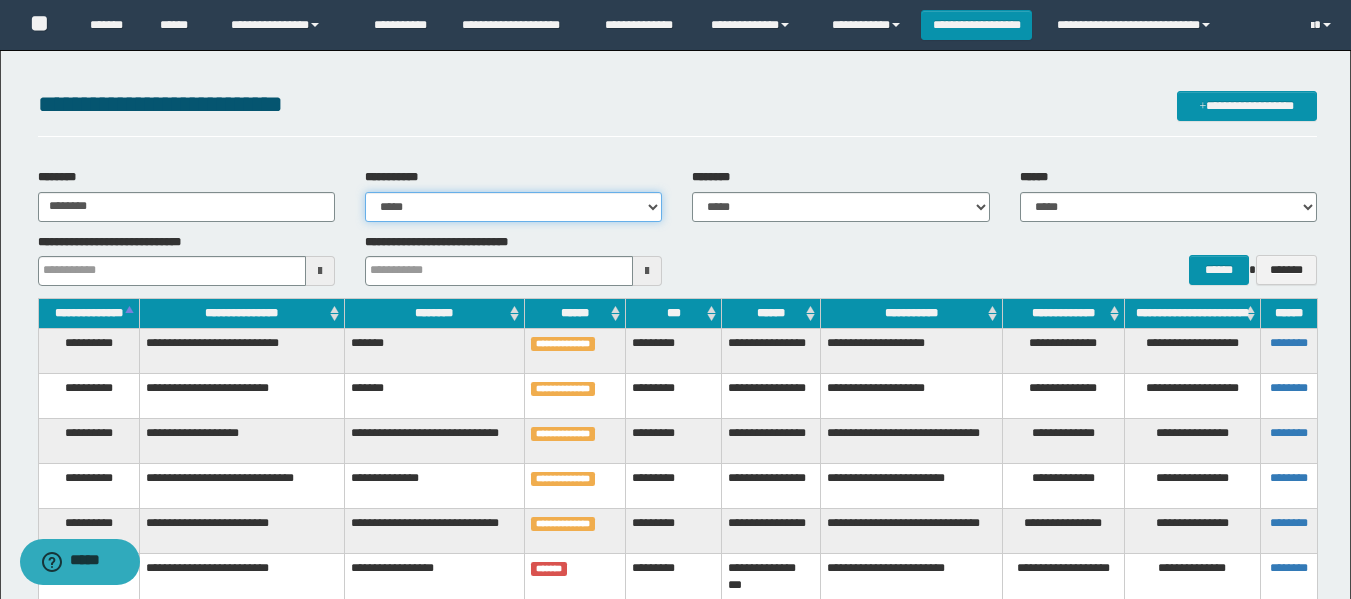 type 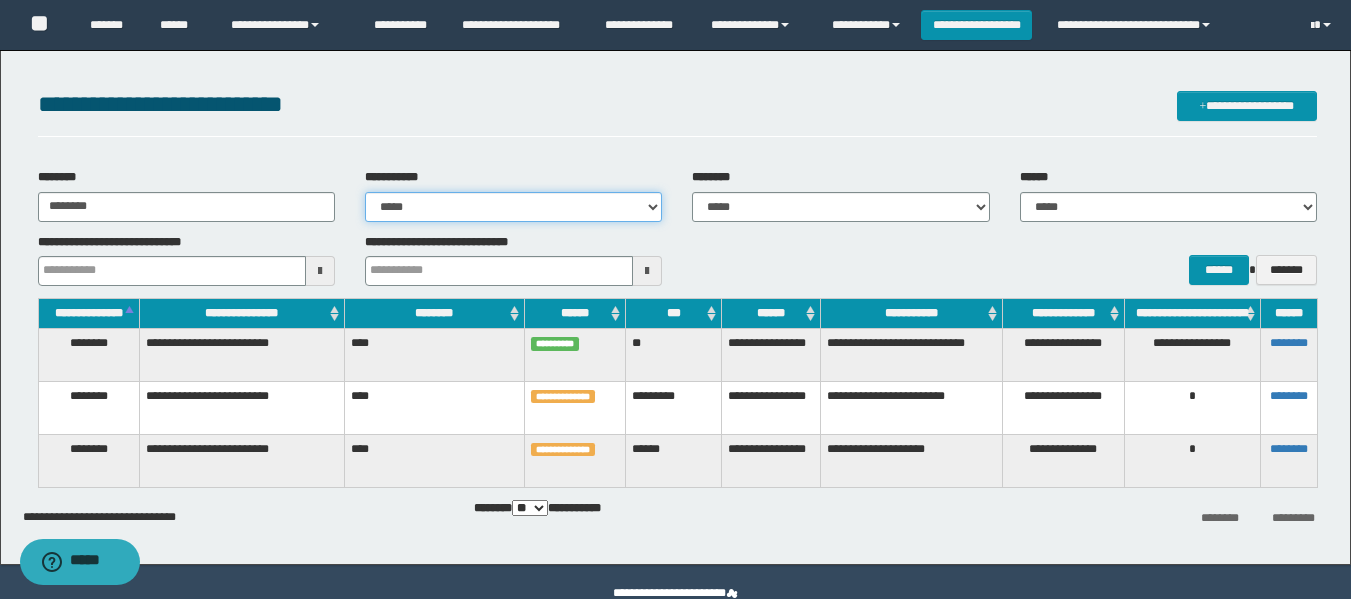 type 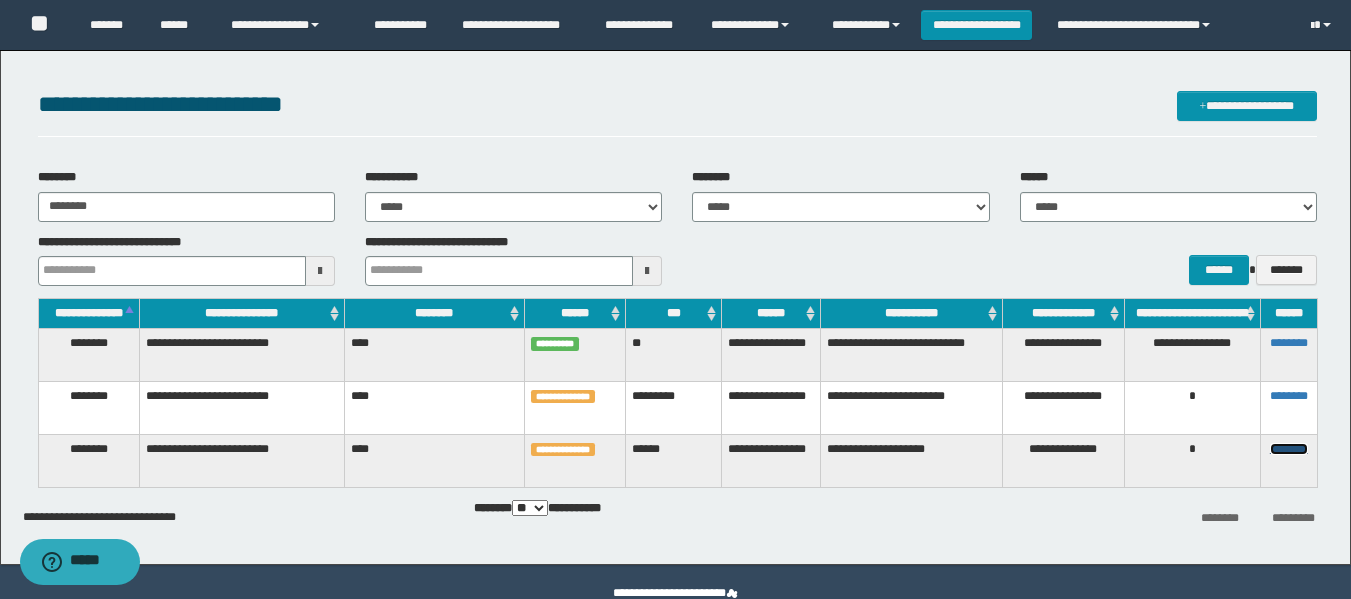 click on "********" at bounding box center [1289, 449] 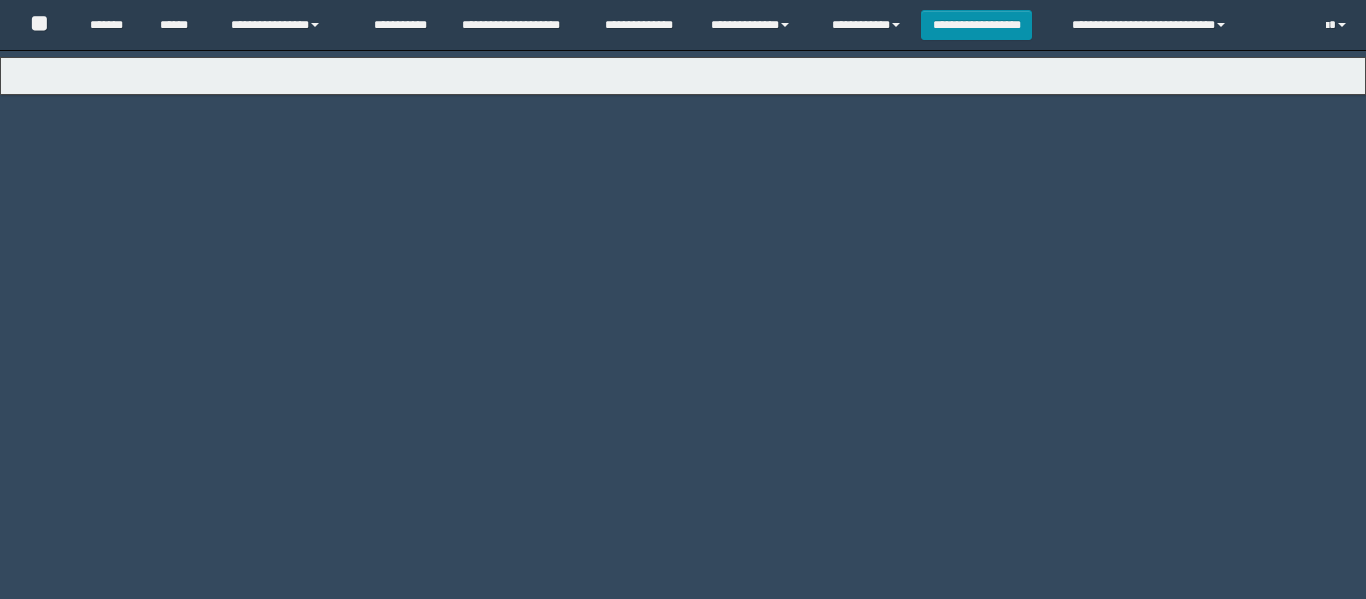 scroll, scrollTop: 0, scrollLeft: 0, axis: both 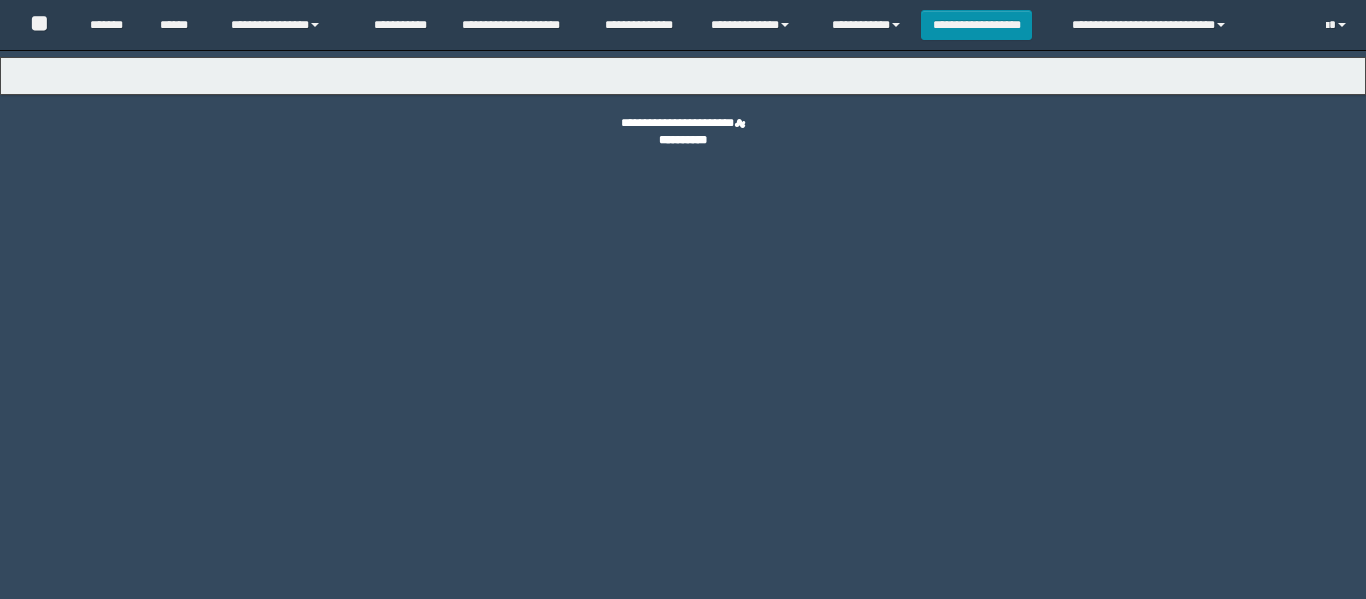 select on "***" 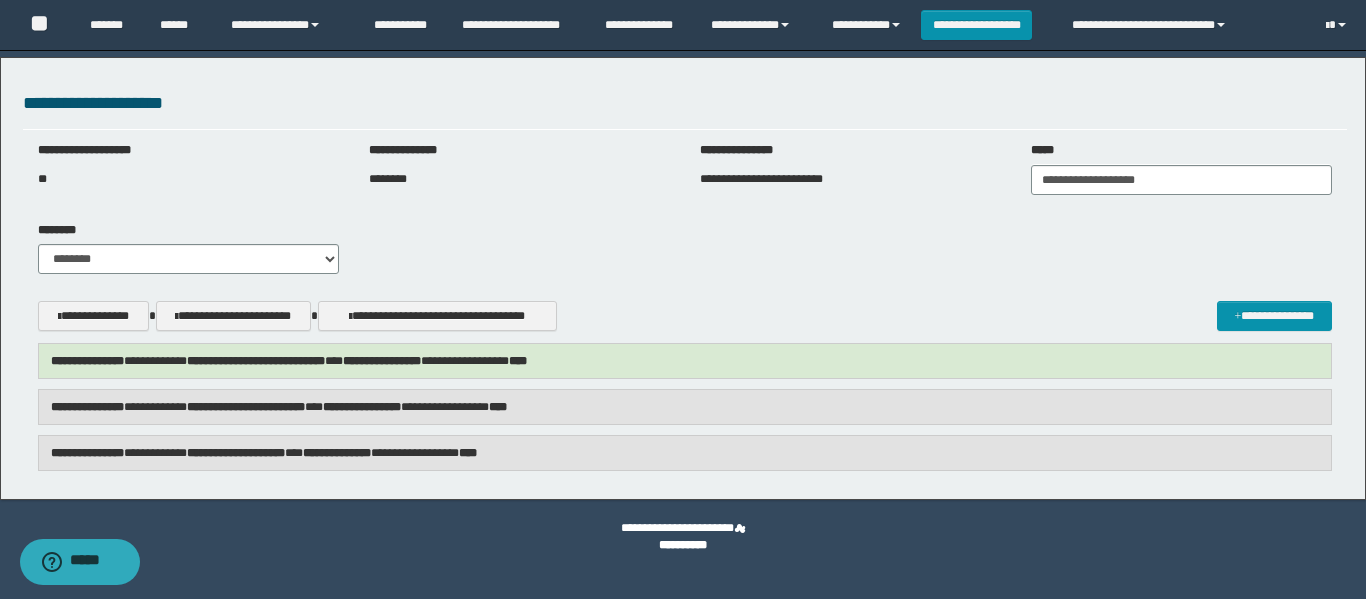 click on "**********" at bounding box center (337, 453) 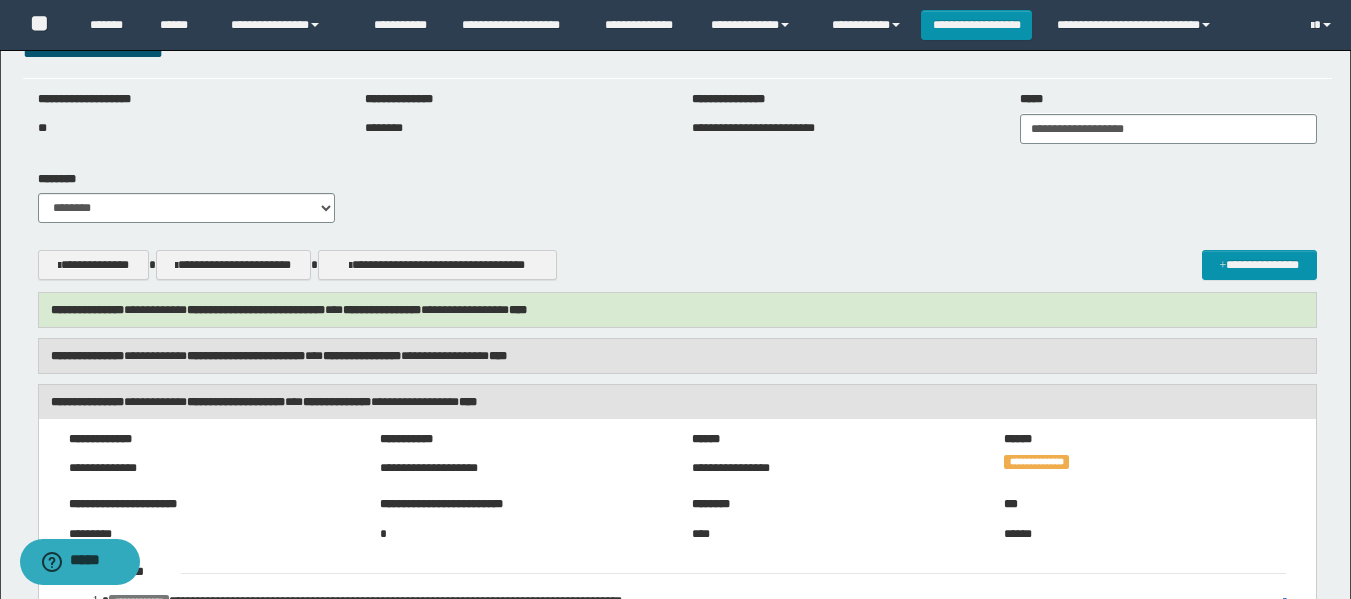 scroll, scrollTop: 100, scrollLeft: 0, axis: vertical 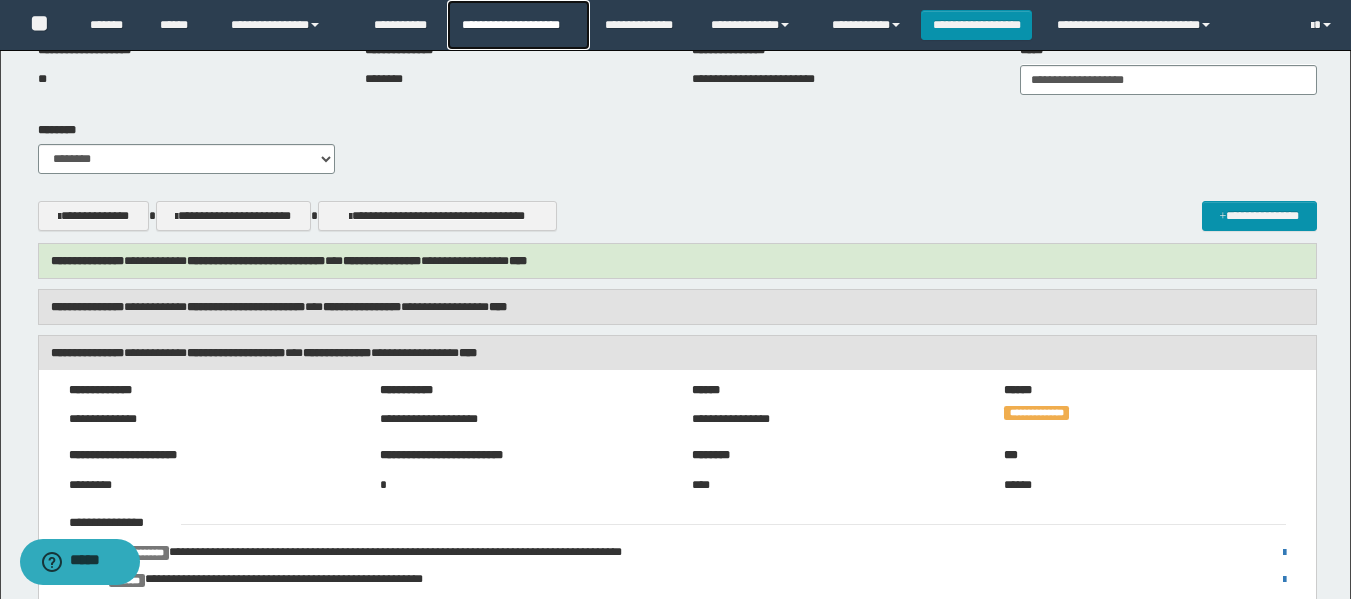 click on "**********" at bounding box center [518, 25] 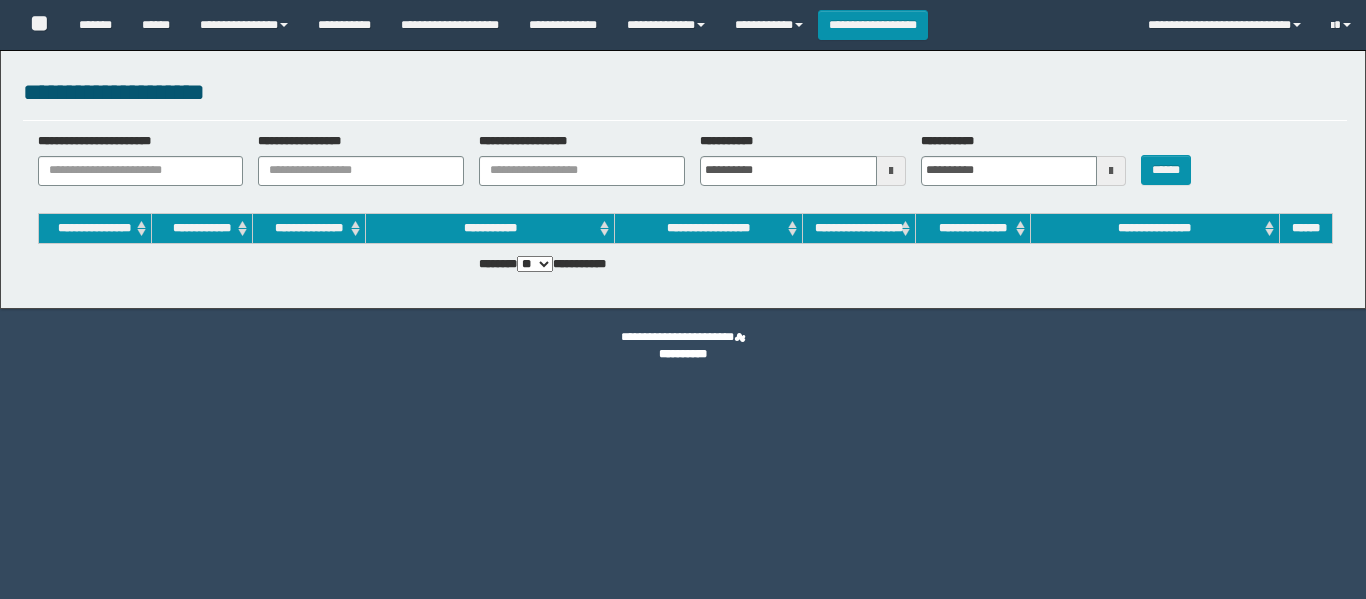 click on "**********" at bounding box center [141, 171] 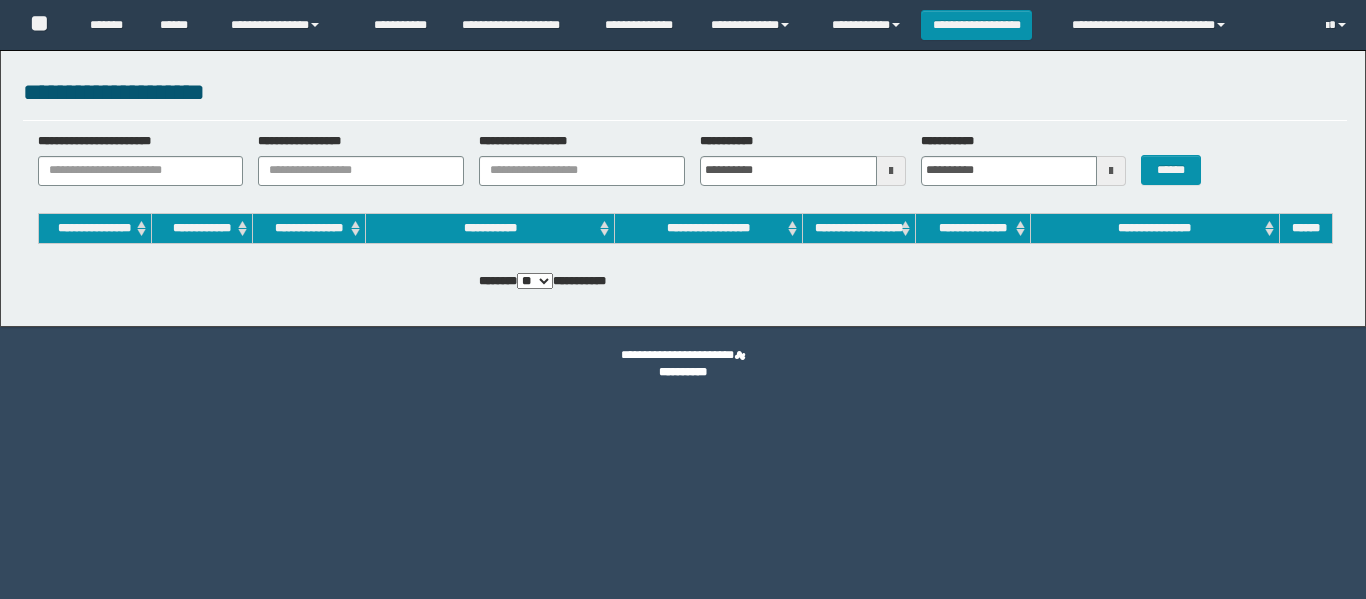 scroll, scrollTop: 0, scrollLeft: 0, axis: both 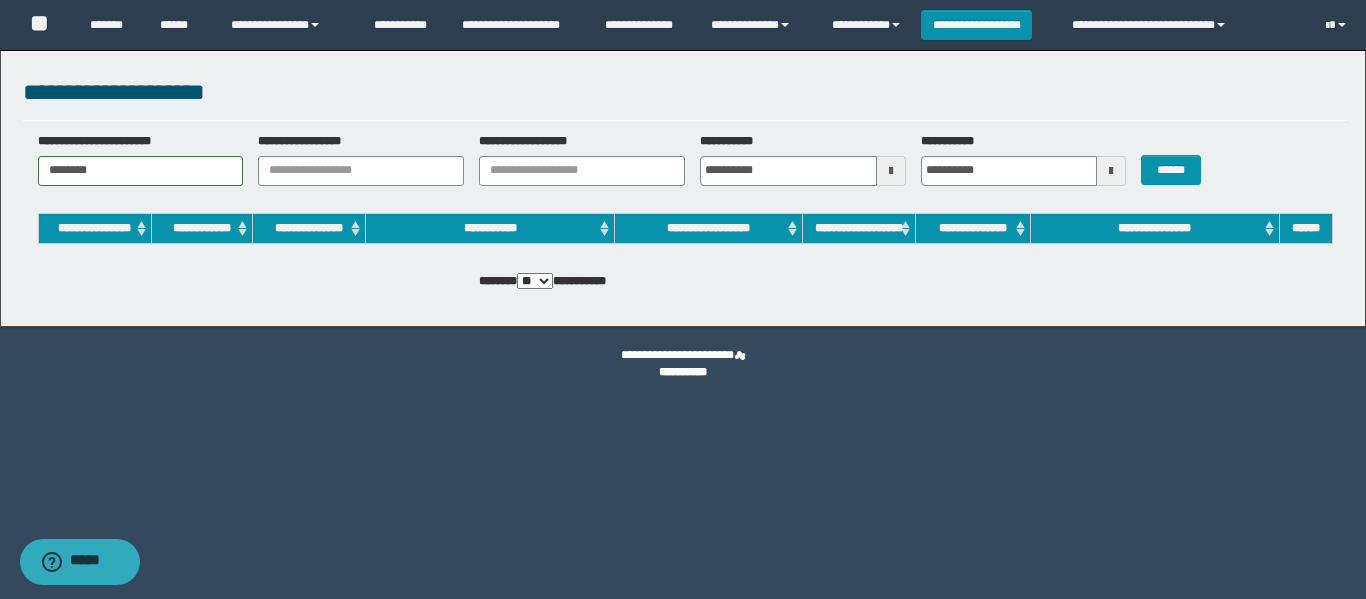 type on "********" 